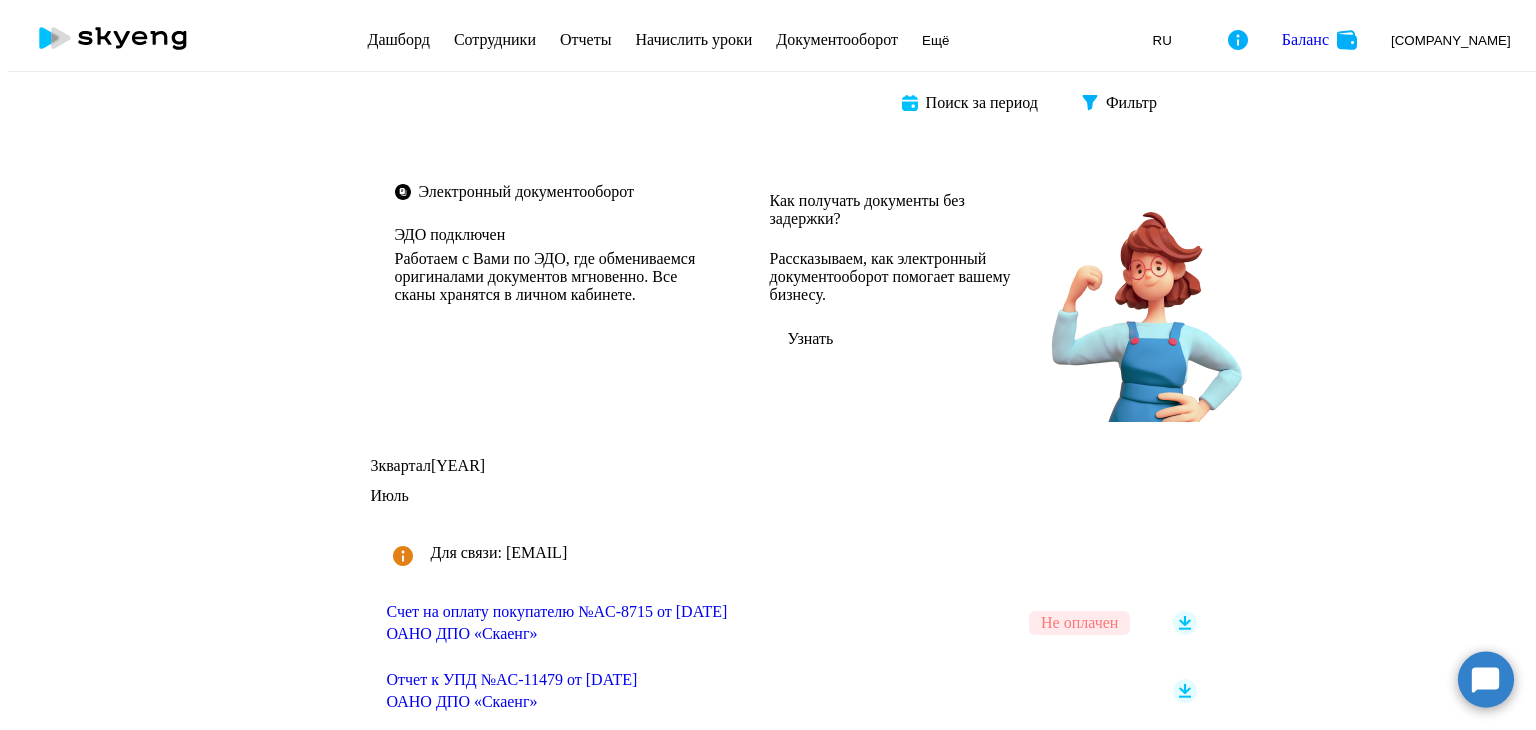 scroll, scrollTop: 0, scrollLeft: 0, axis: both 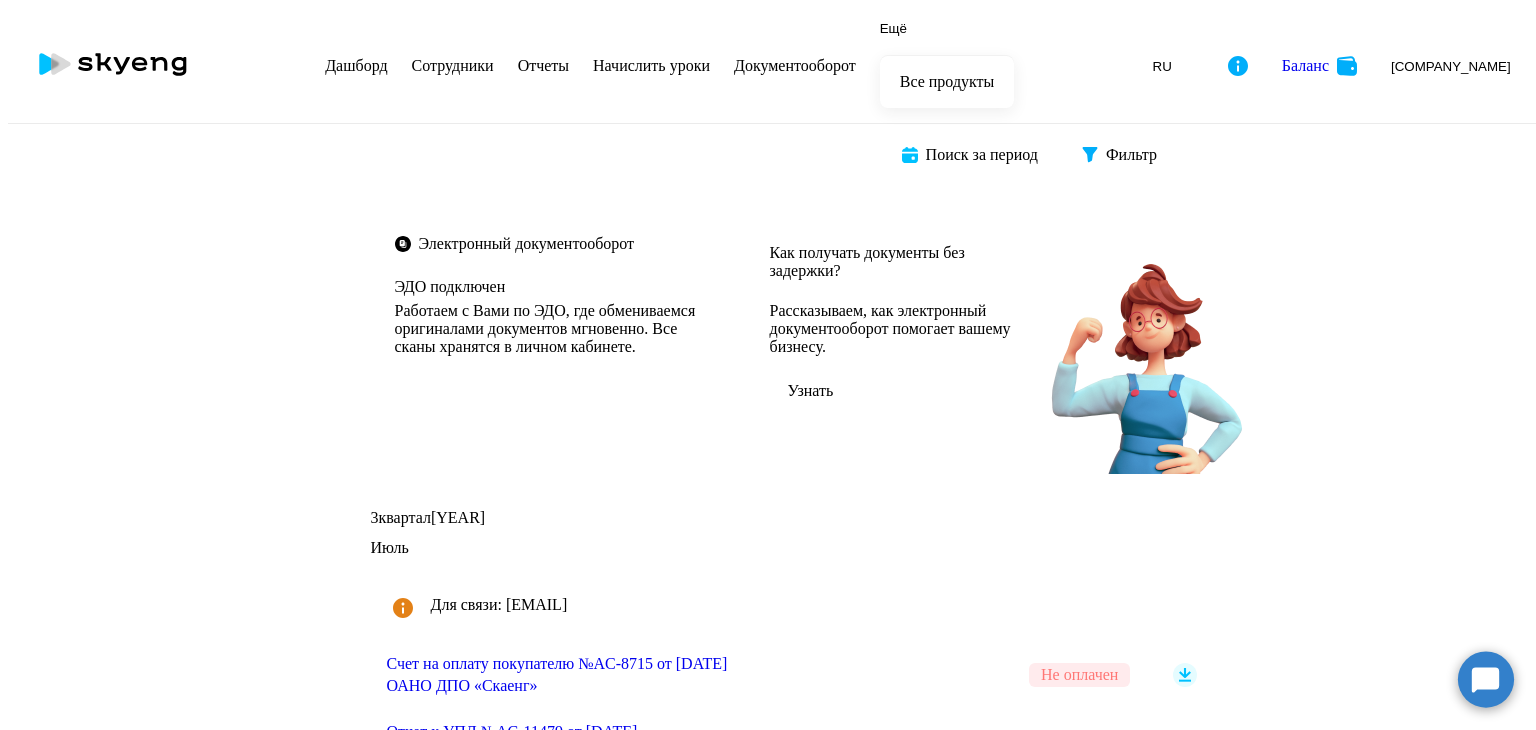 click on "Ещё" at bounding box center (893, 28) 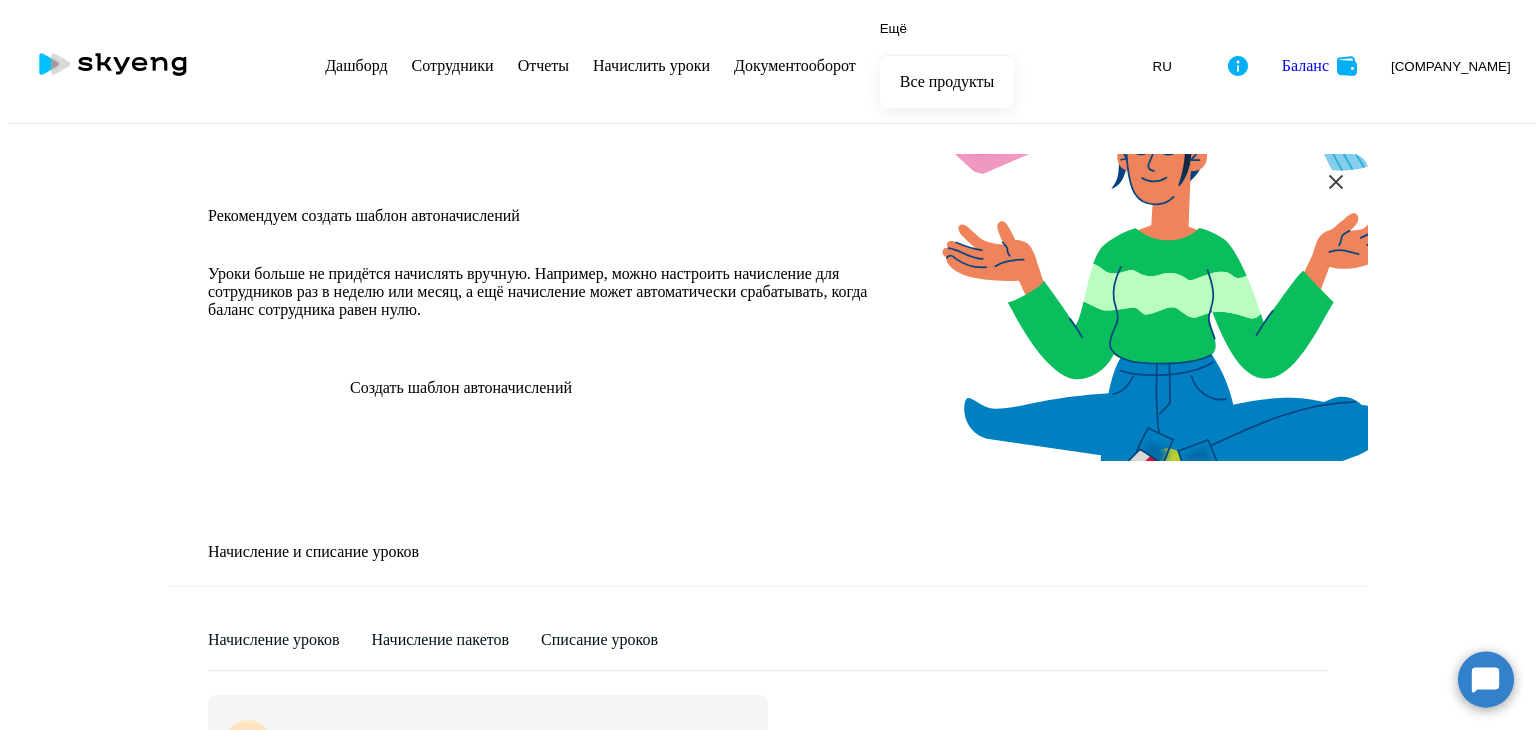scroll, scrollTop: 1234, scrollLeft: 0, axis: vertical 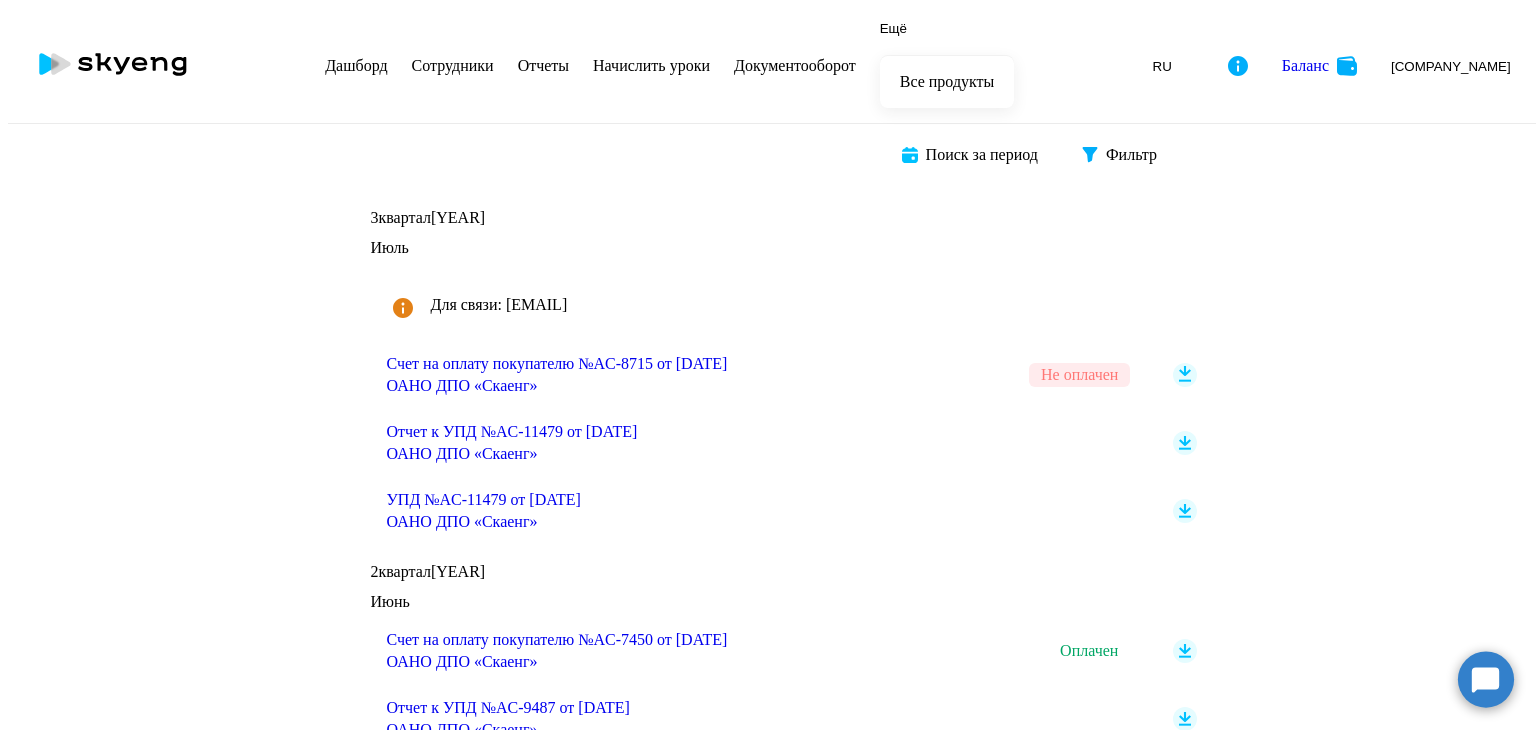 click at bounding box center [1185, 375] 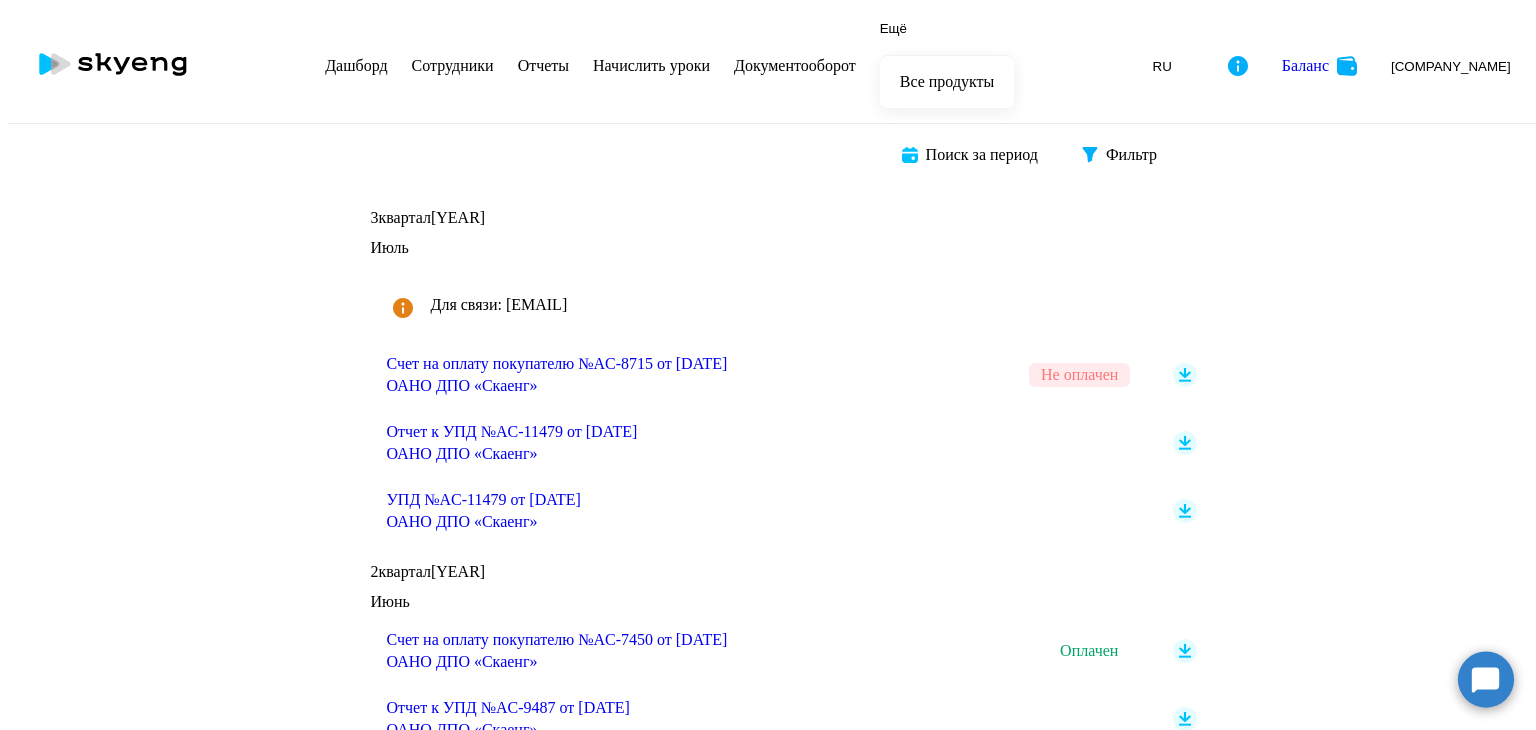 drag, startPoint x: 196, startPoint y: 343, endPoint x: 272, endPoint y: 410, distance: 101.31634 